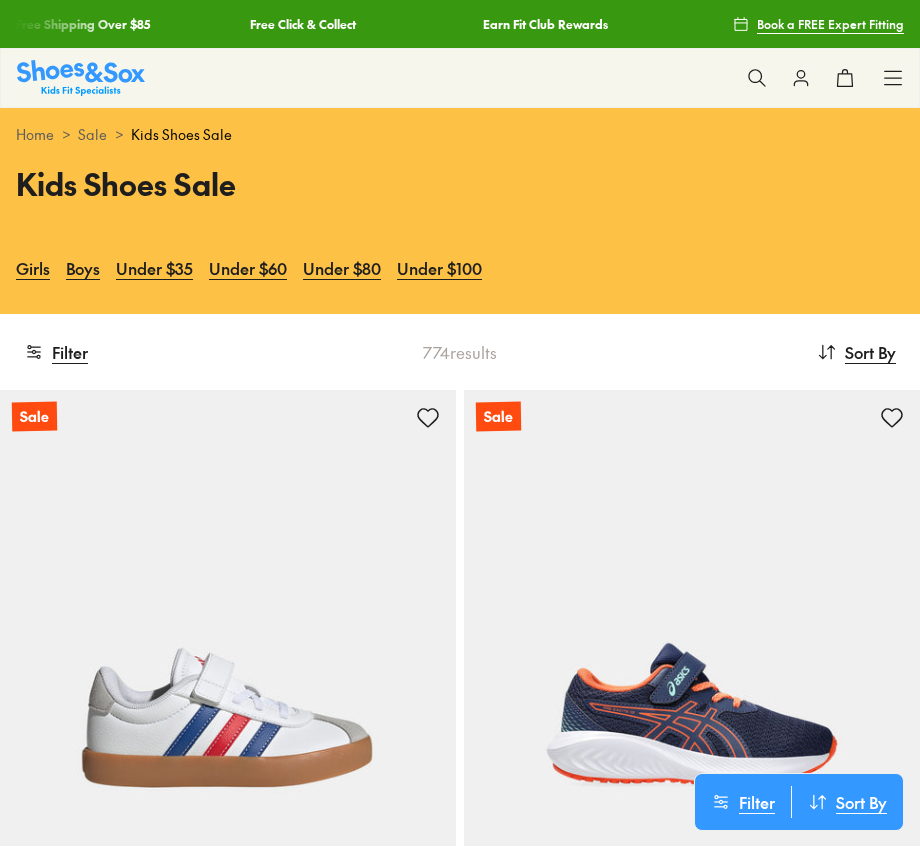 scroll, scrollTop: 0, scrollLeft: 0, axis: both 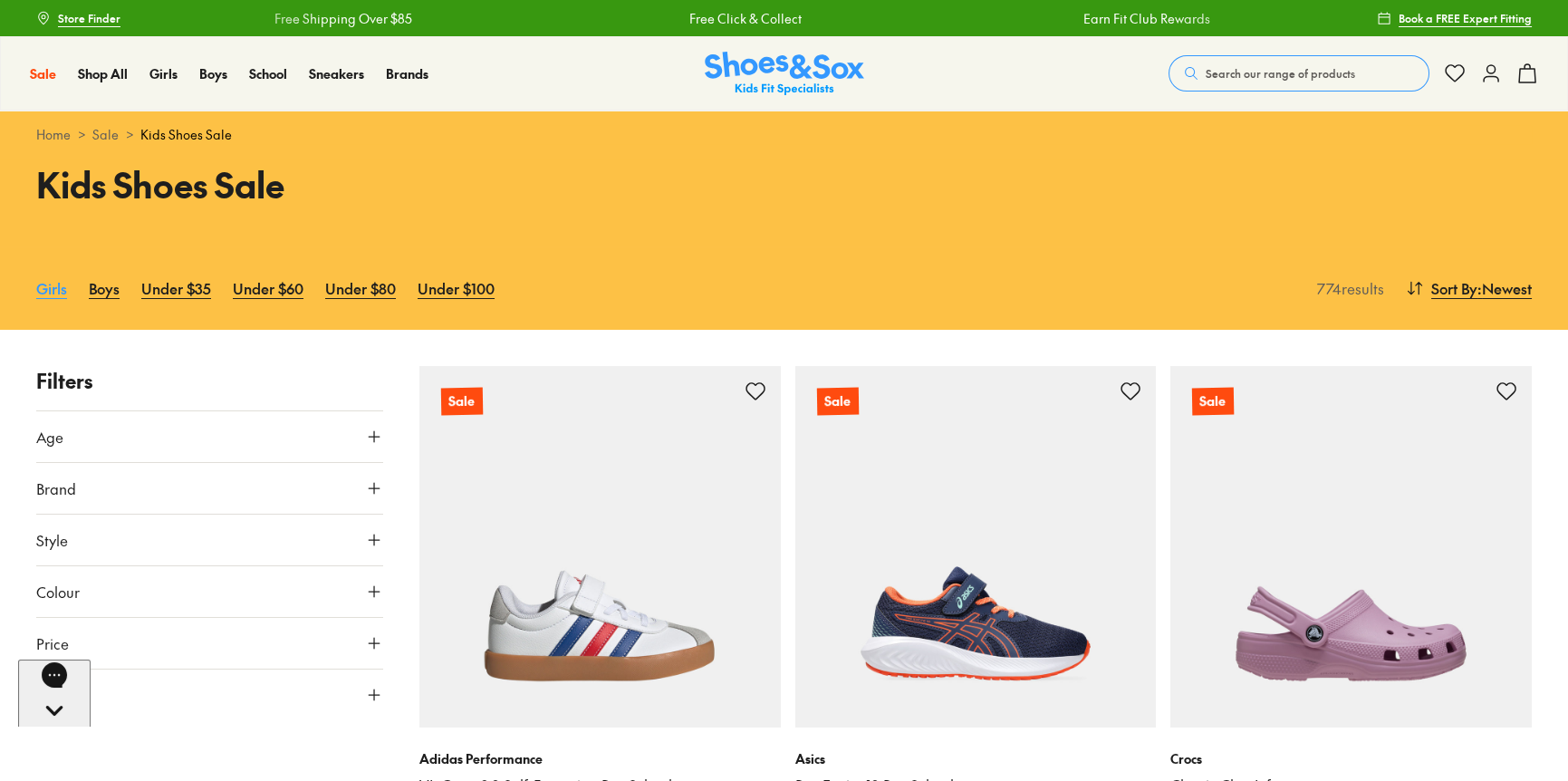 click on "Girls" at bounding box center [52, 288] 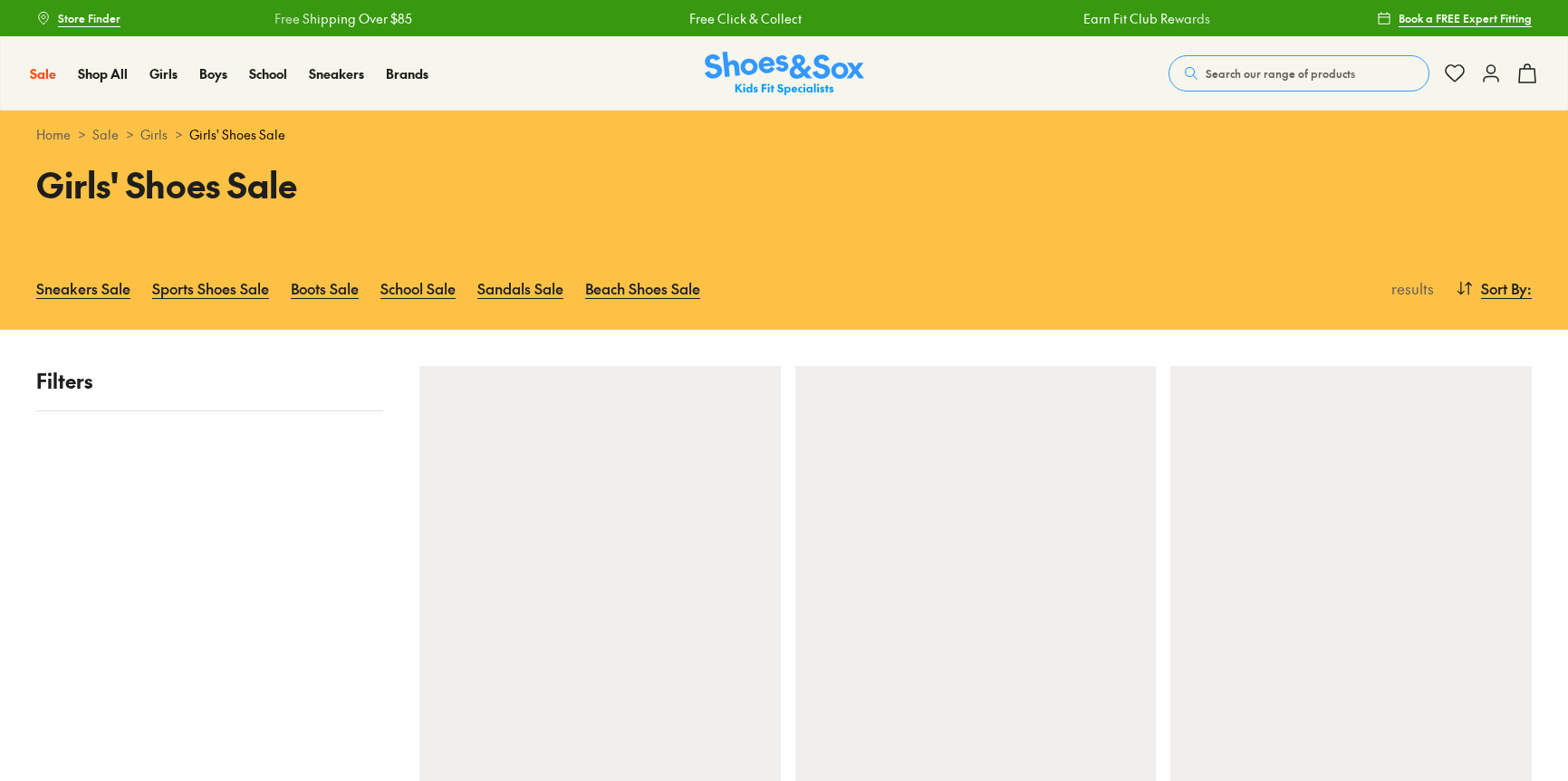 scroll, scrollTop: 0, scrollLeft: 0, axis: both 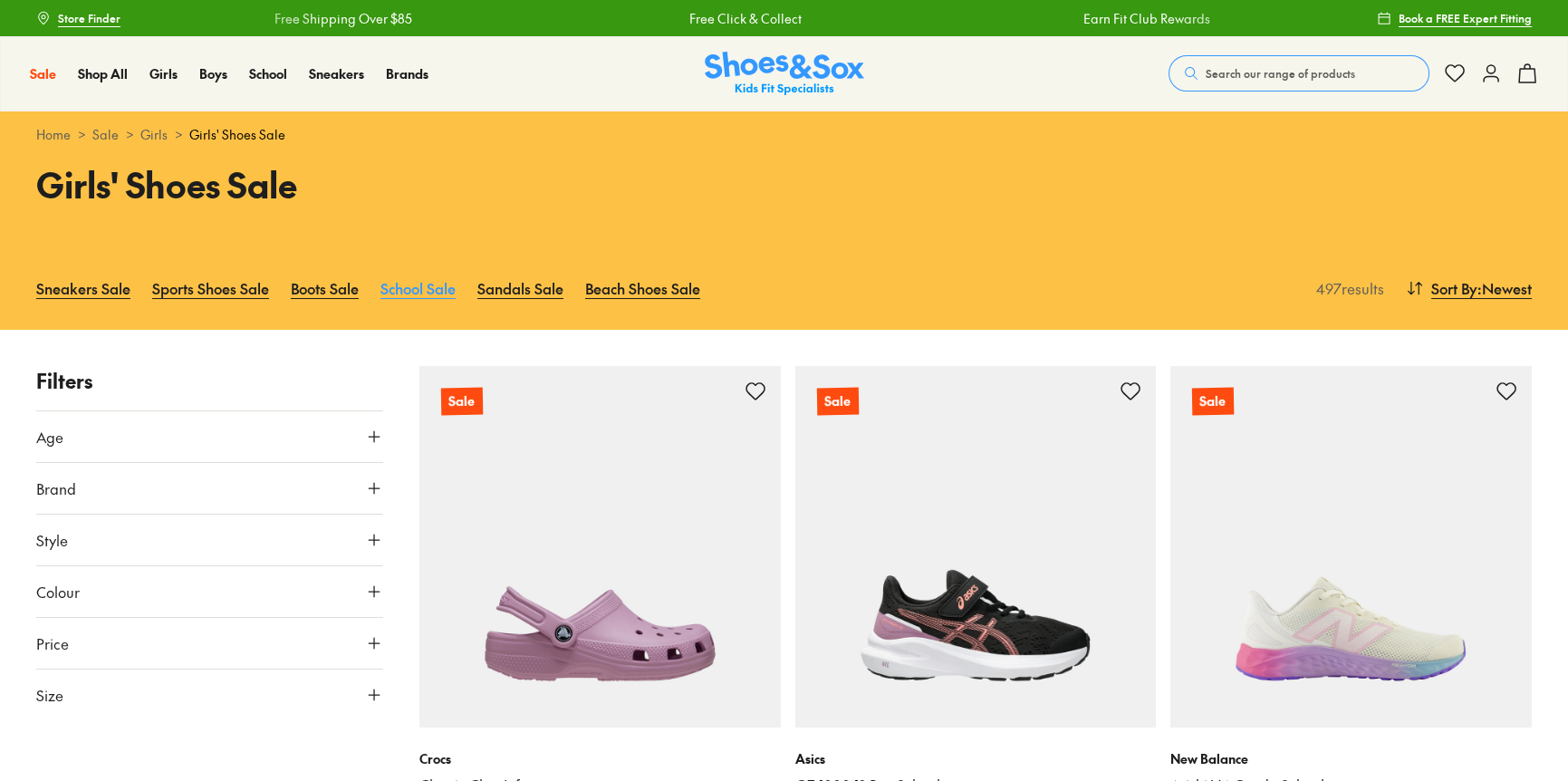 click on "School Sale" at bounding box center (418, 288) 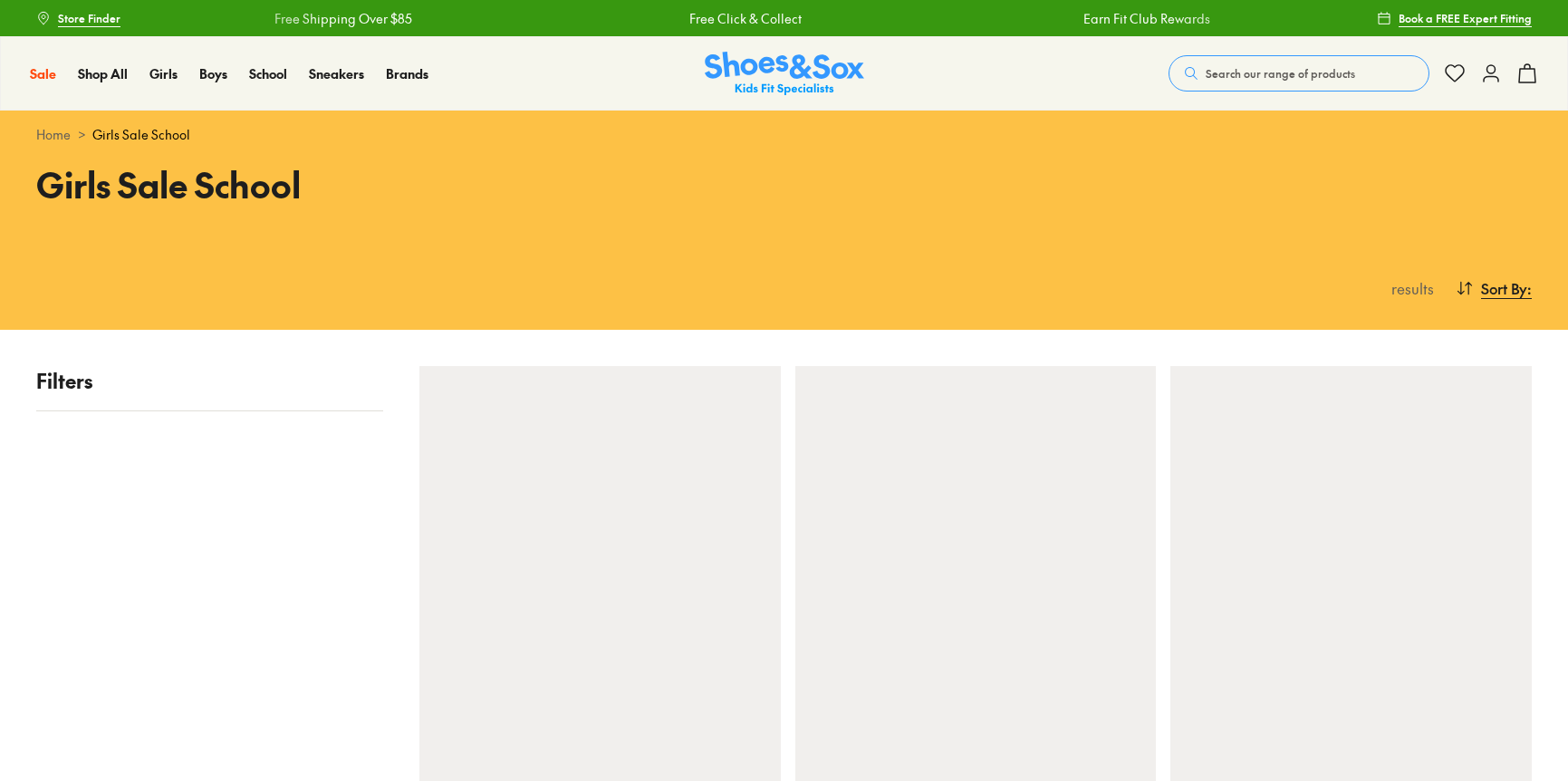scroll, scrollTop: 0, scrollLeft: 0, axis: both 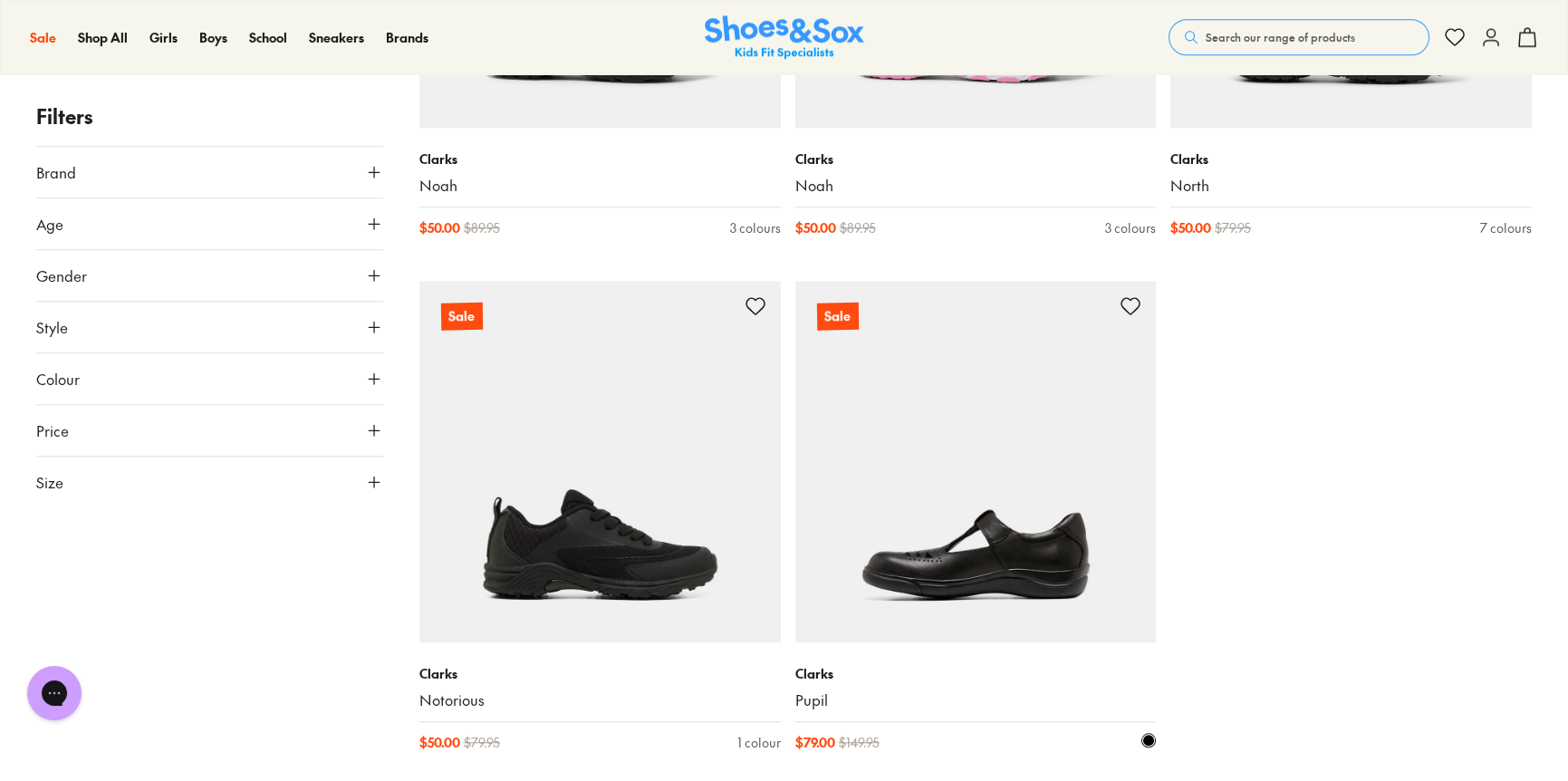 click at bounding box center [976, 461] 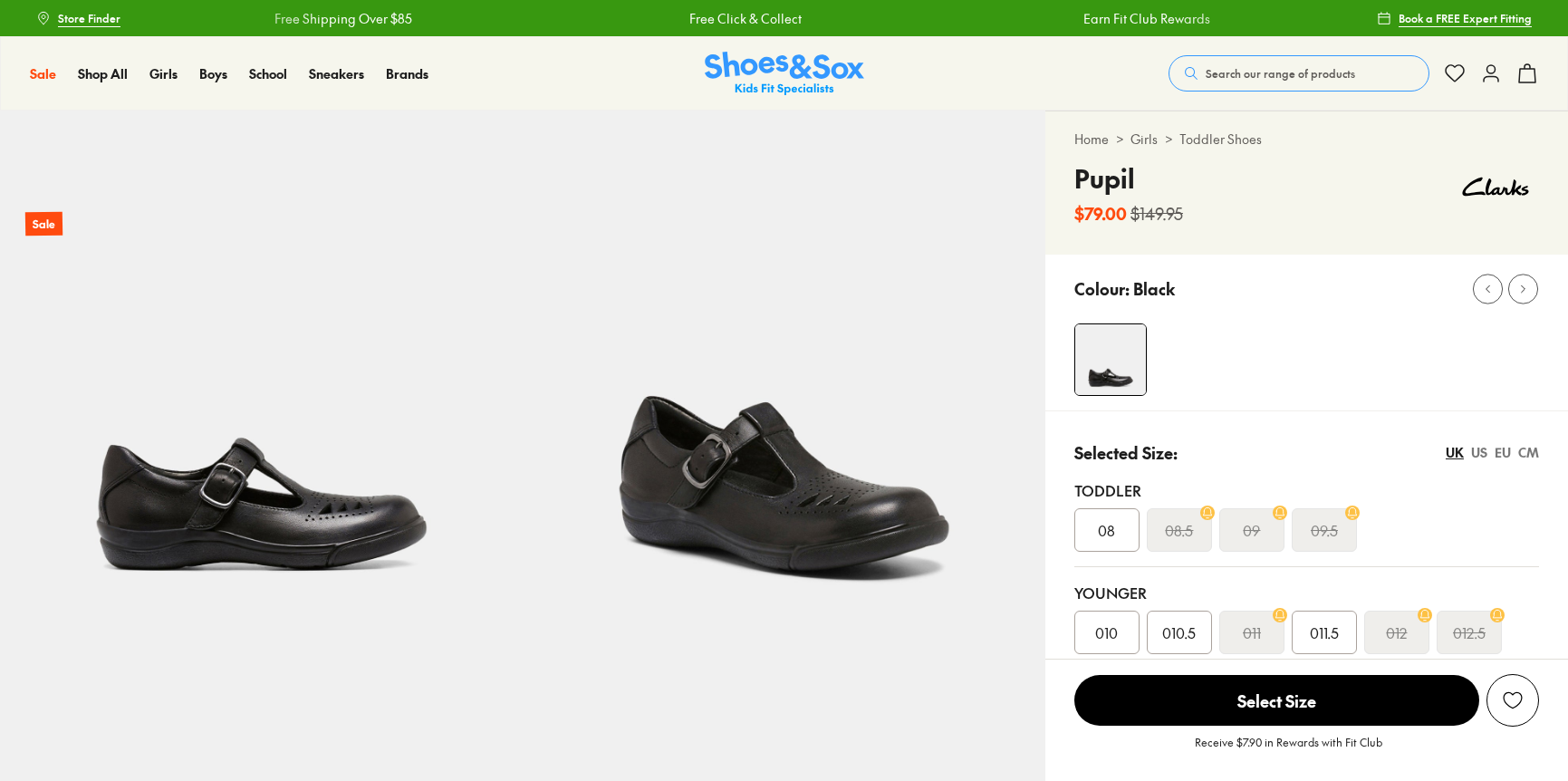 scroll, scrollTop: 0, scrollLeft: 0, axis: both 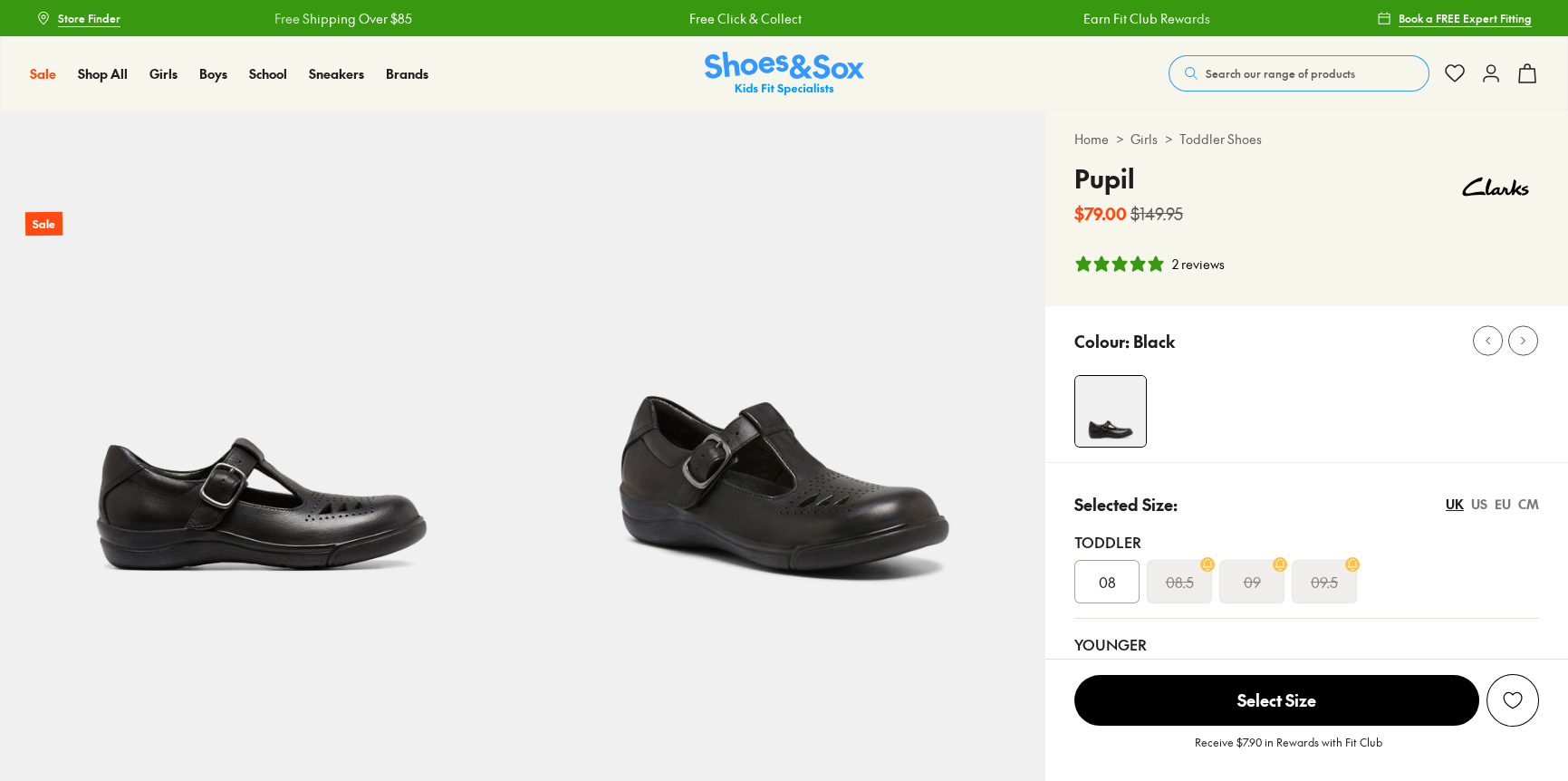 select on "*" 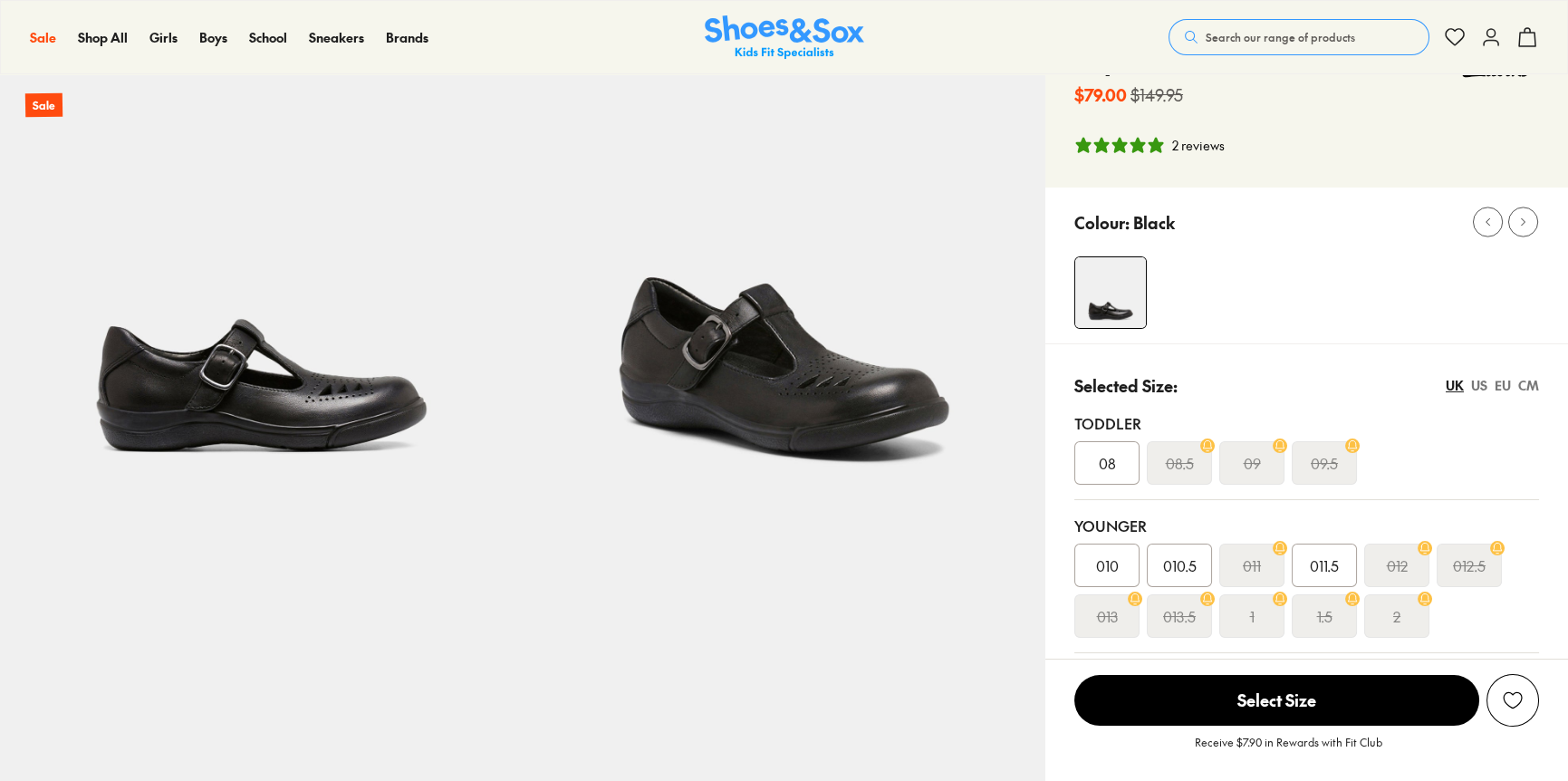 scroll, scrollTop: 97, scrollLeft: 0, axis: vertical 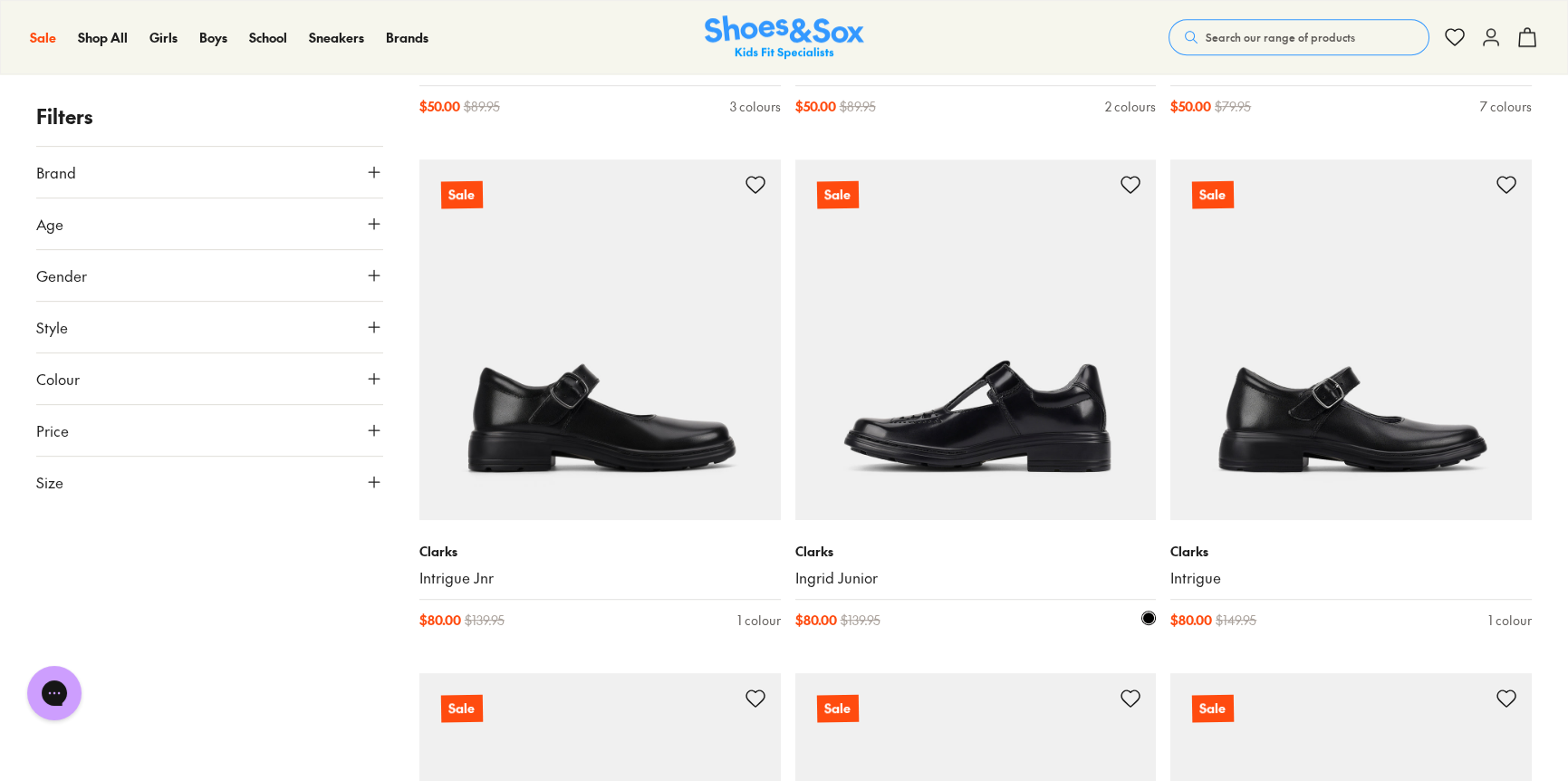 click at bounding box center (976, 340) 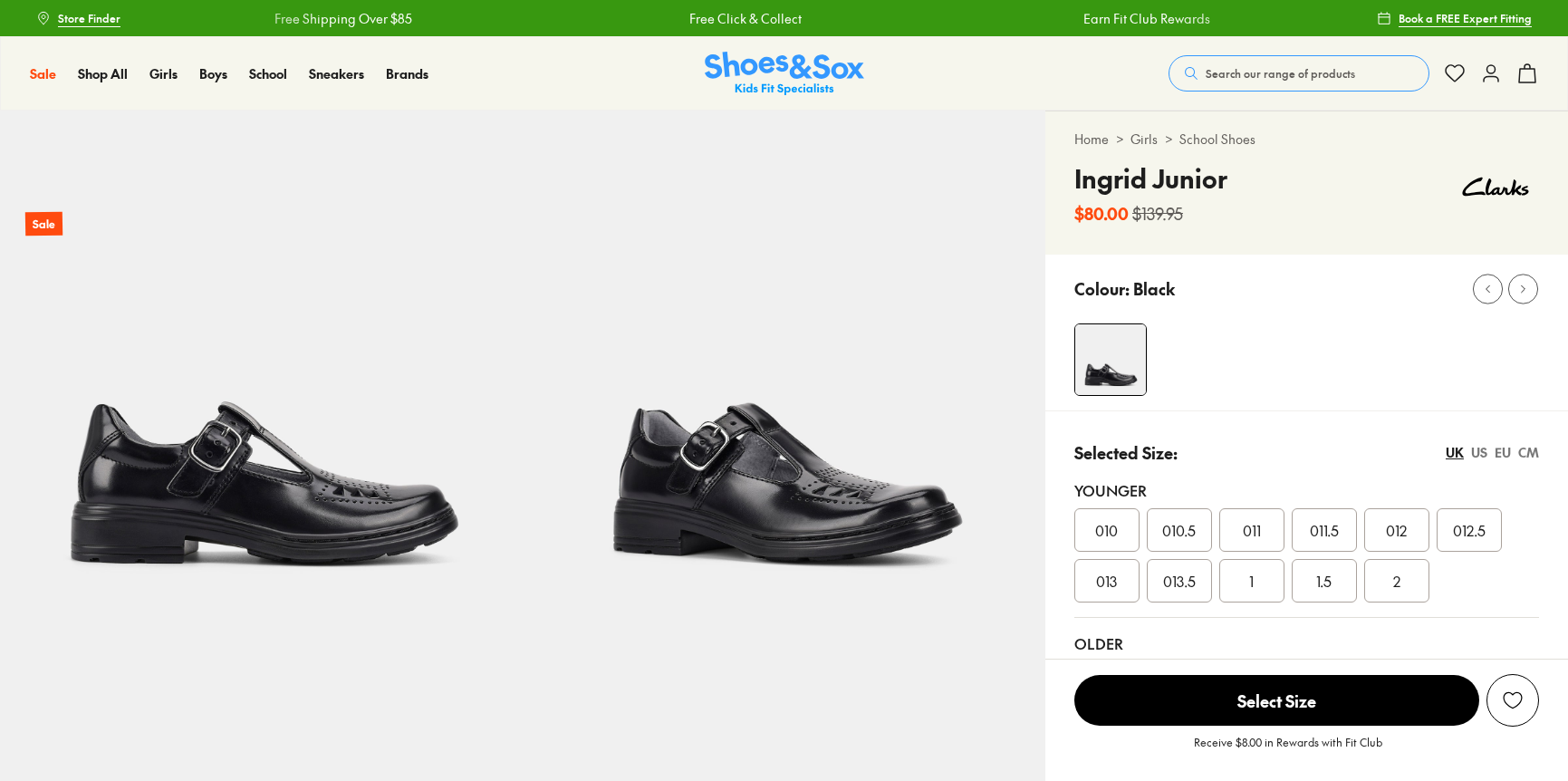 scroll, scrollTop: 0, scrollLeft: 0, axis: both 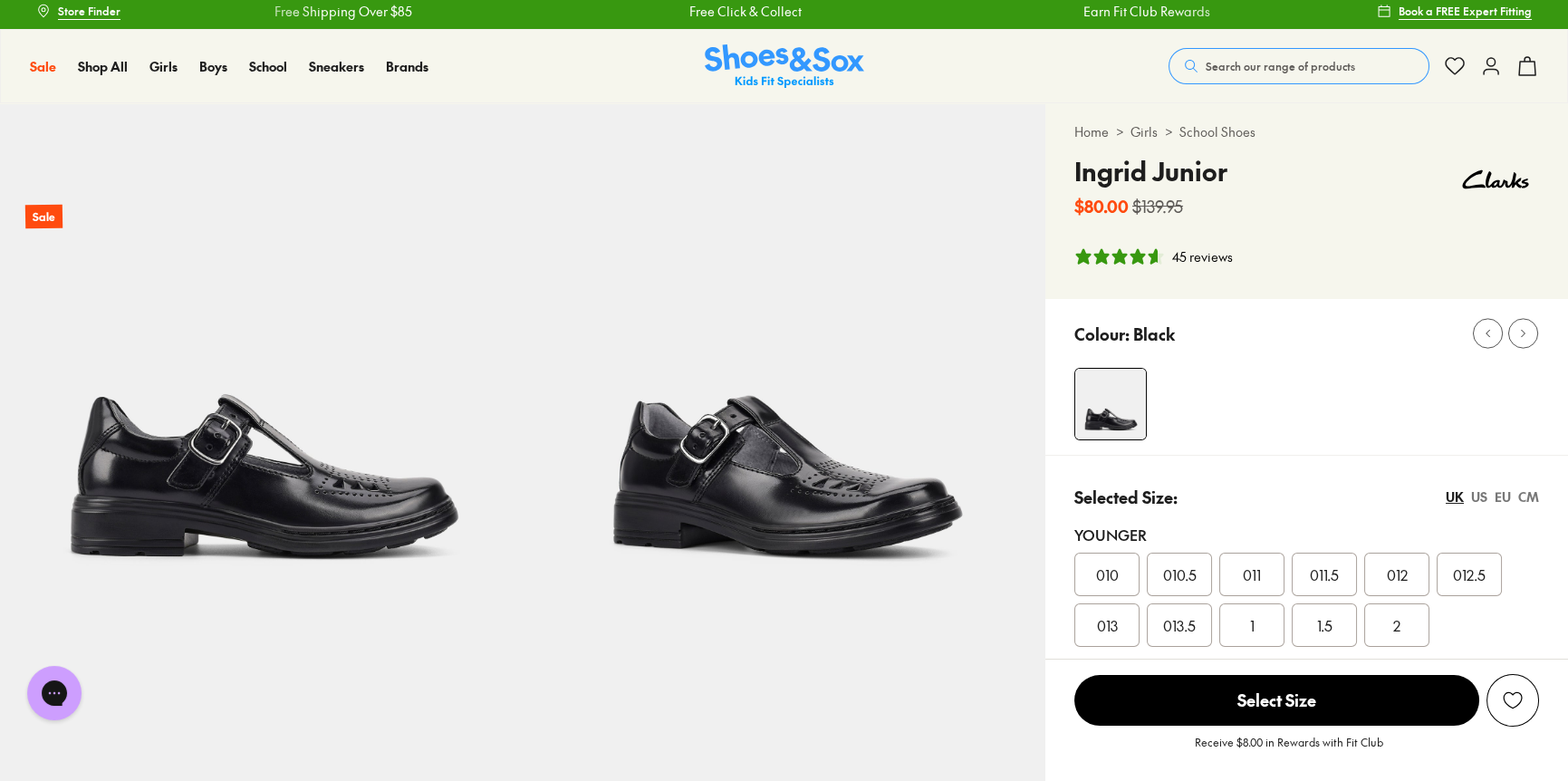 select on "*" 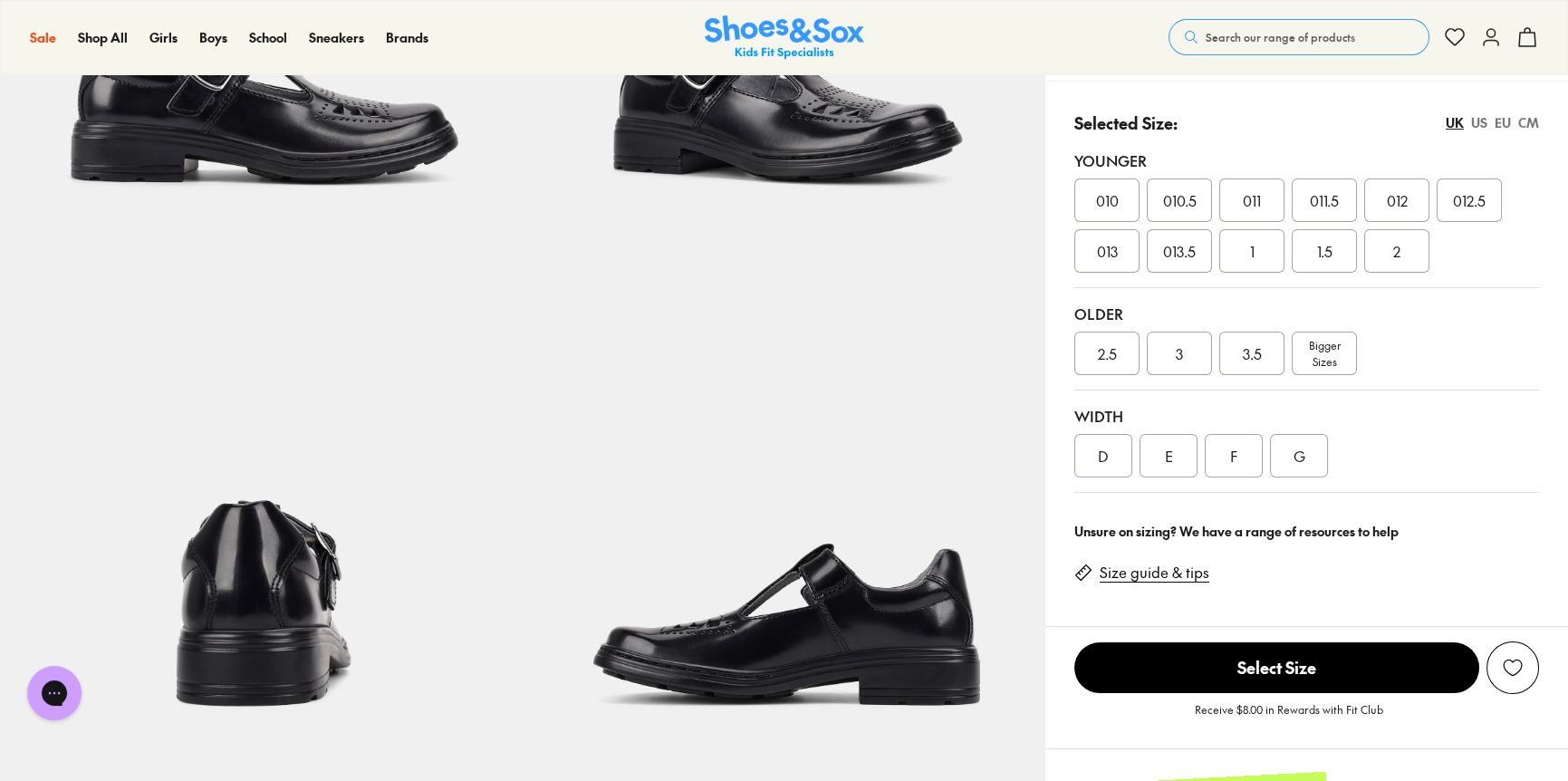scroll, scrollTop: 317, scrollLeft: 0, axis: vertical 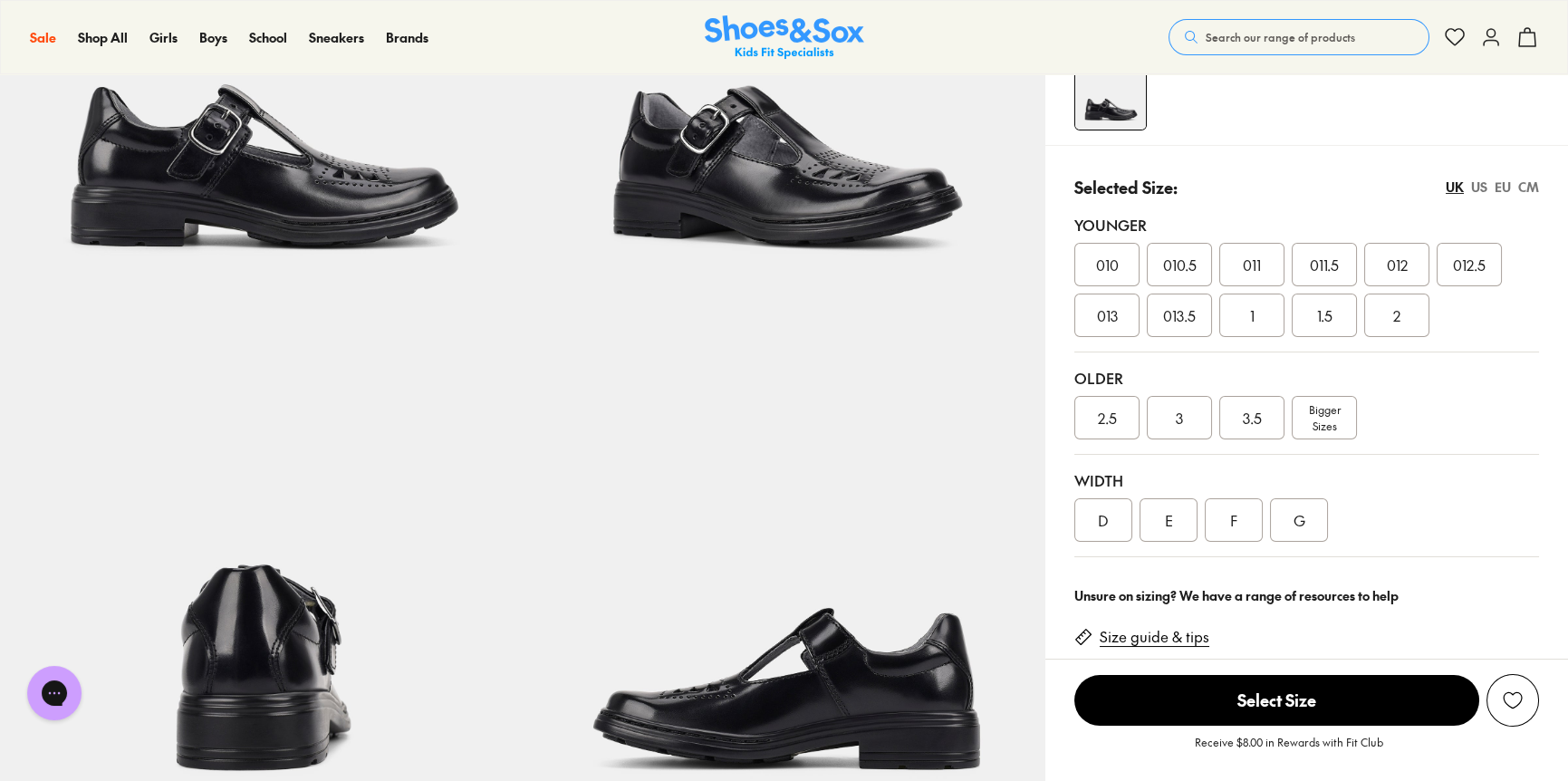 click on "Bigger Sizes" at bounding box center [1323, 418] 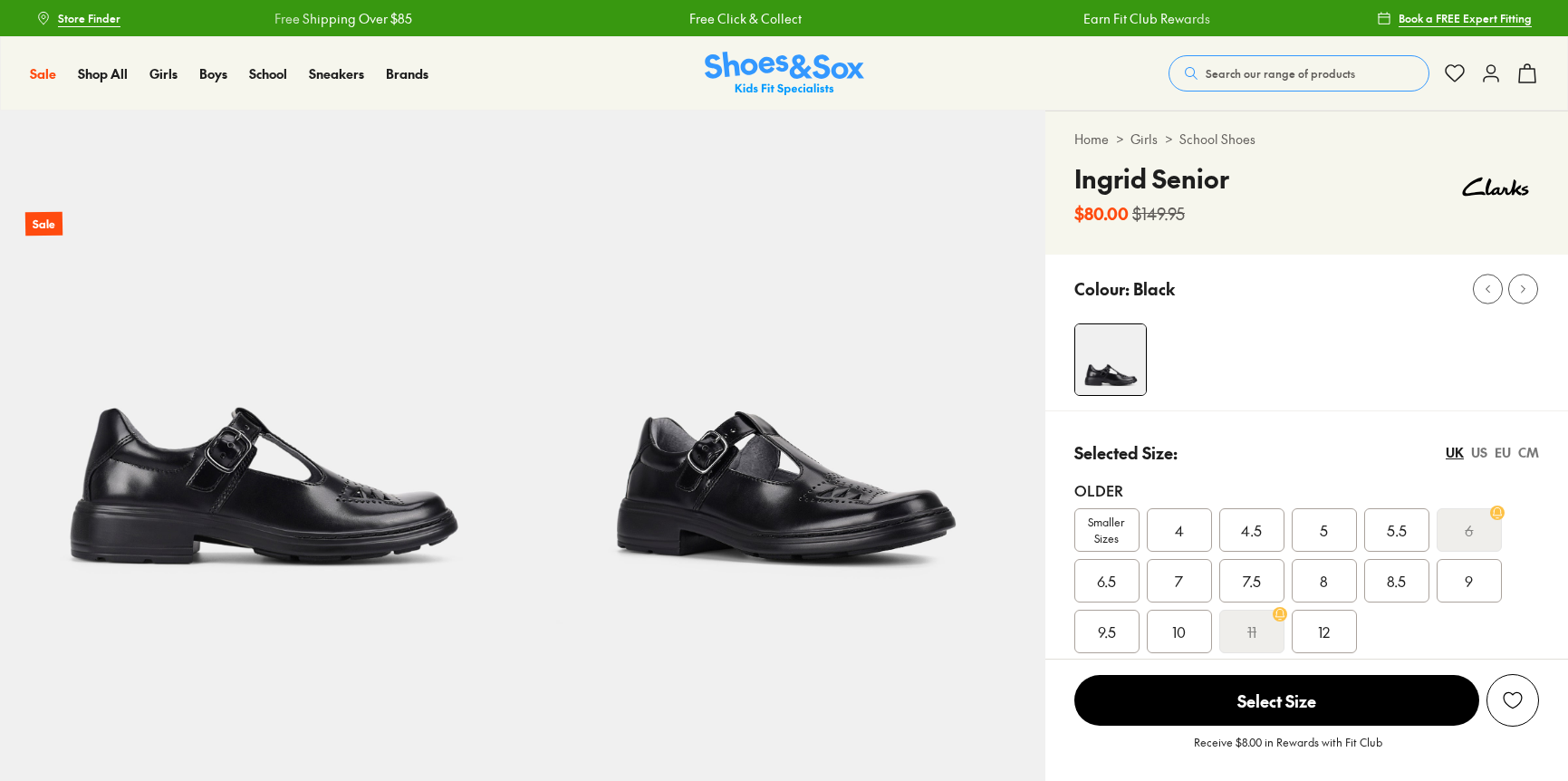scroll, scrollTop: 0, scrollLeft: 0, axis: both 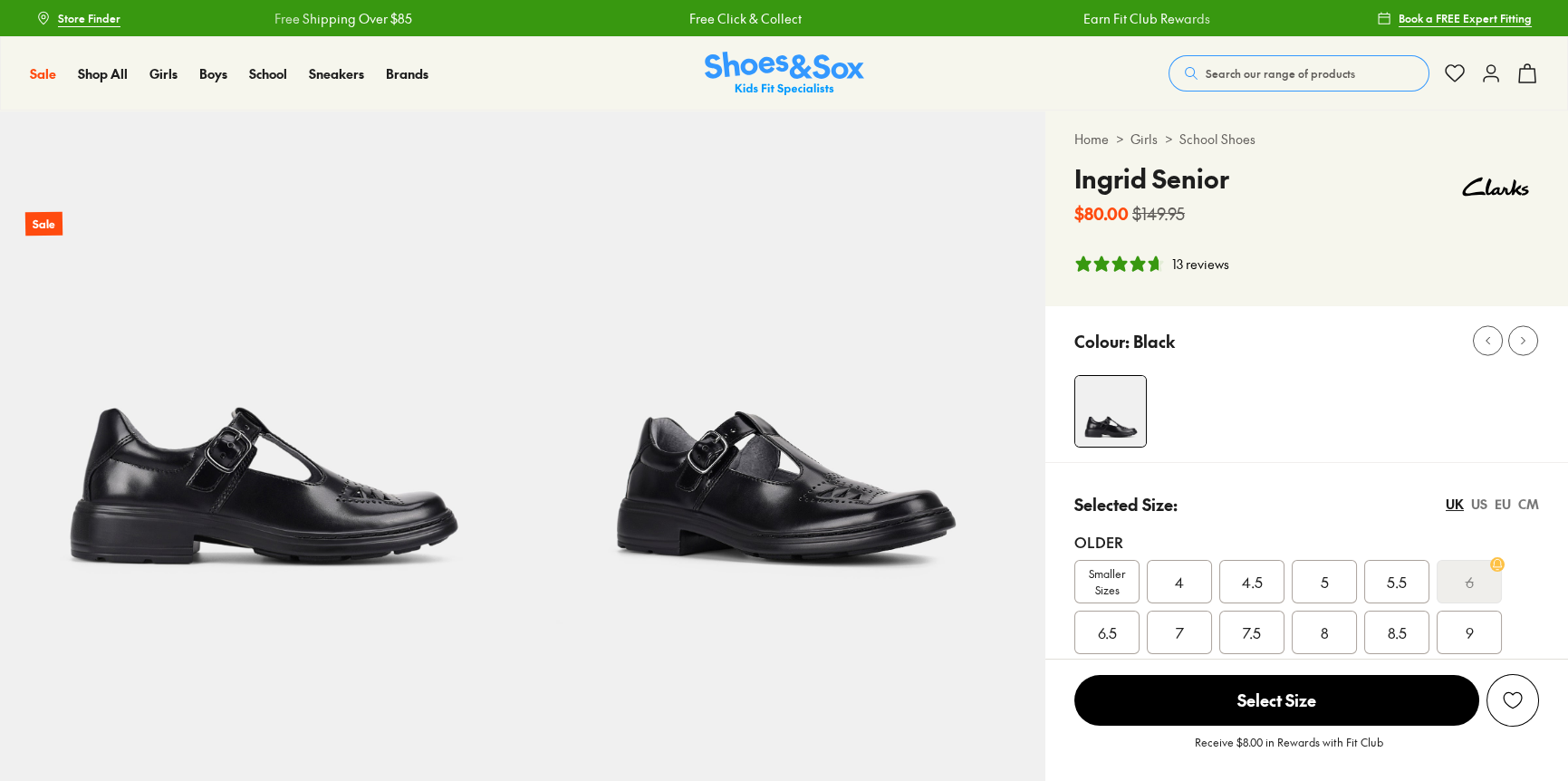 select on "*" 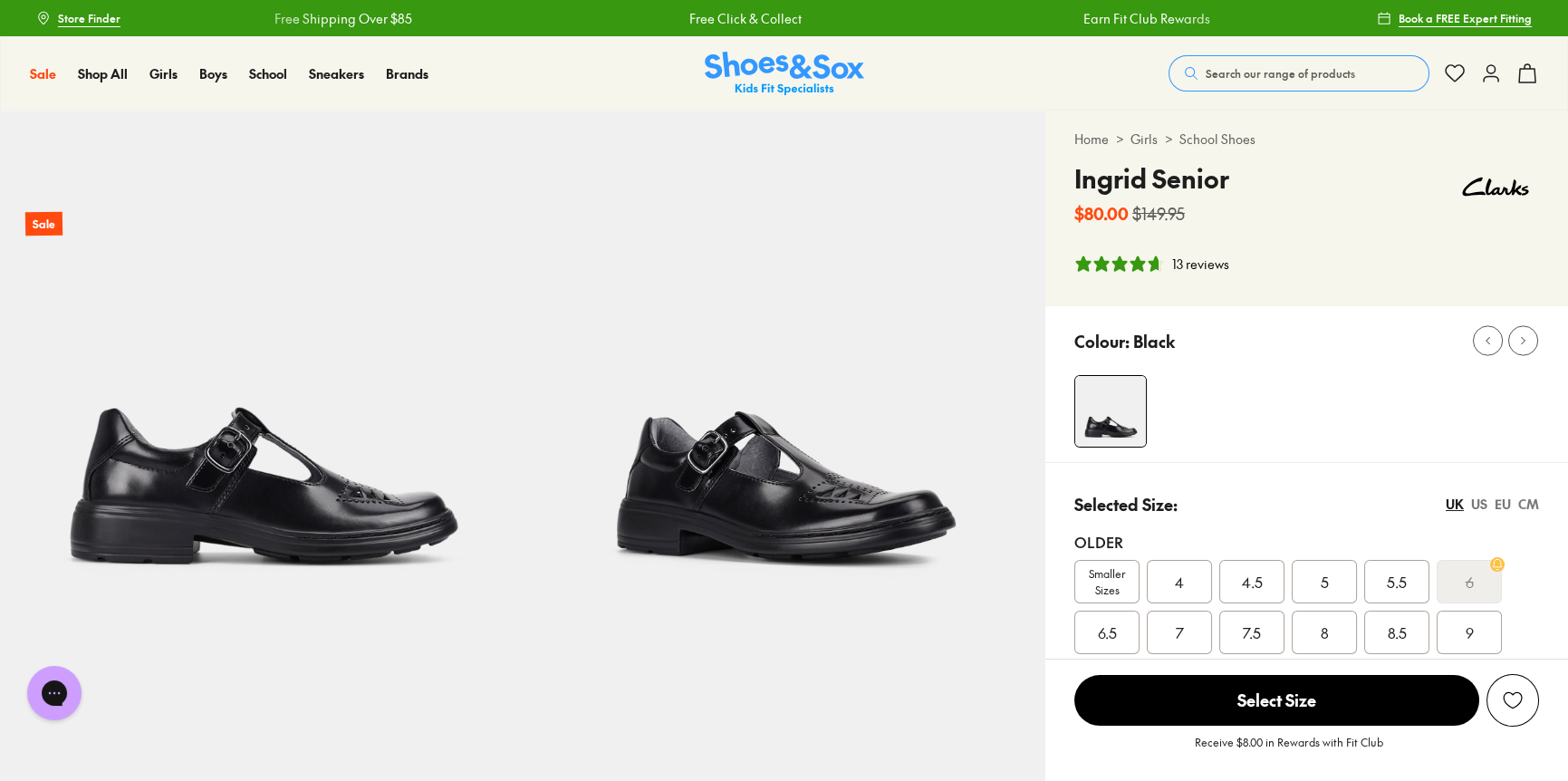 scroll, scrollTop: 0, scrollLeft: 0, axis: both 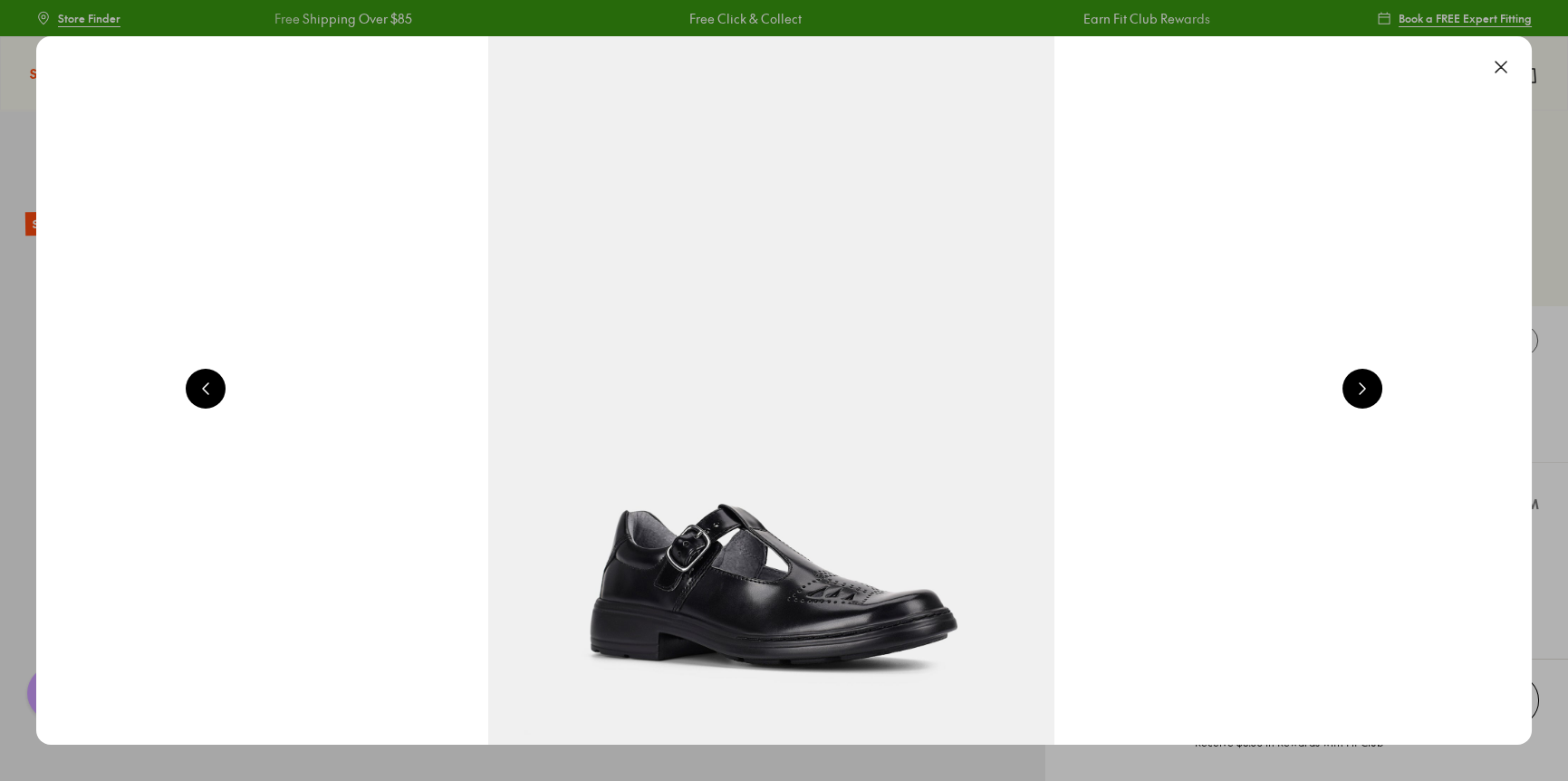 click at bounding box center [1362, 389] 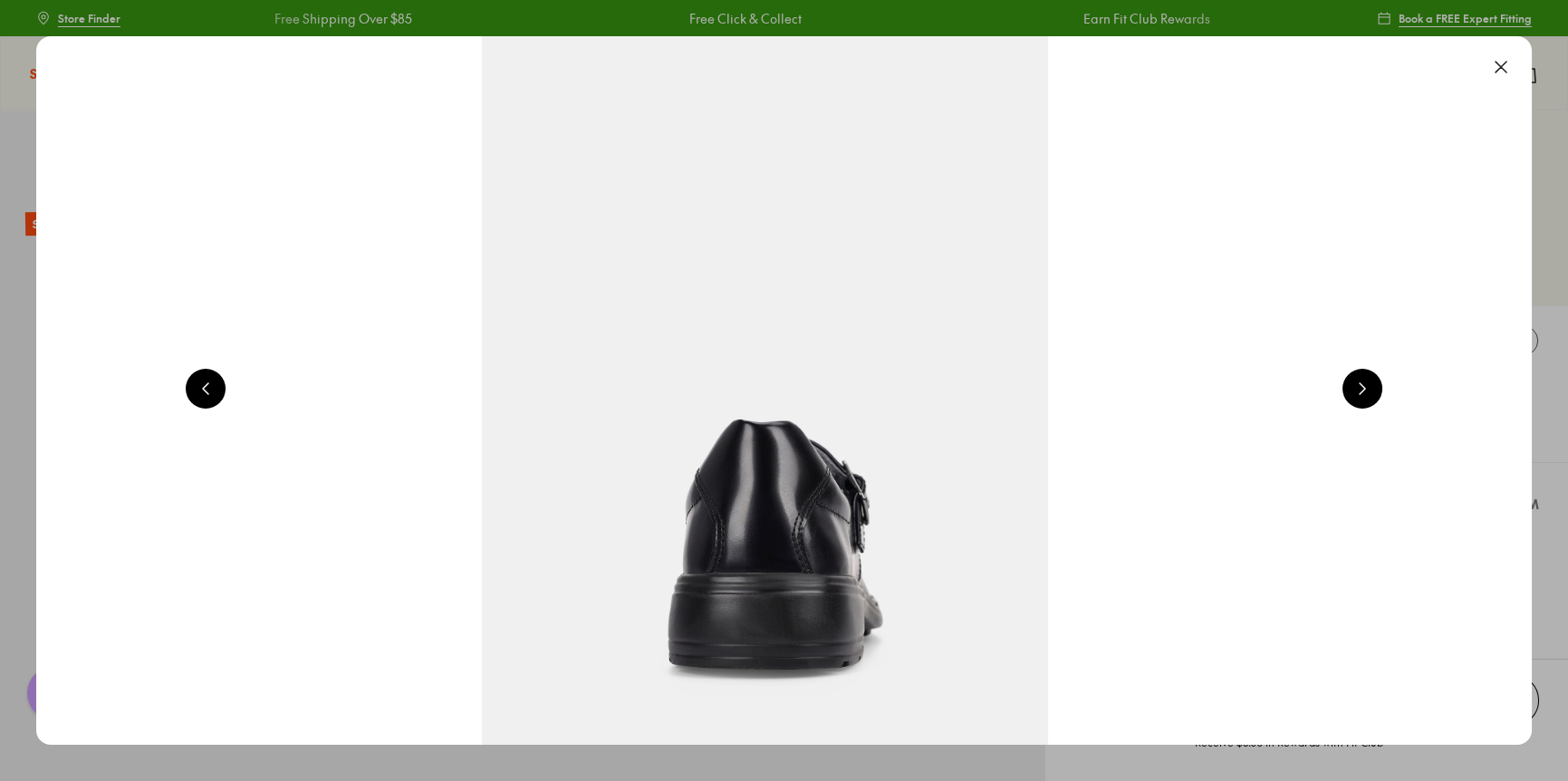 click at bounding box center [1362, 389] 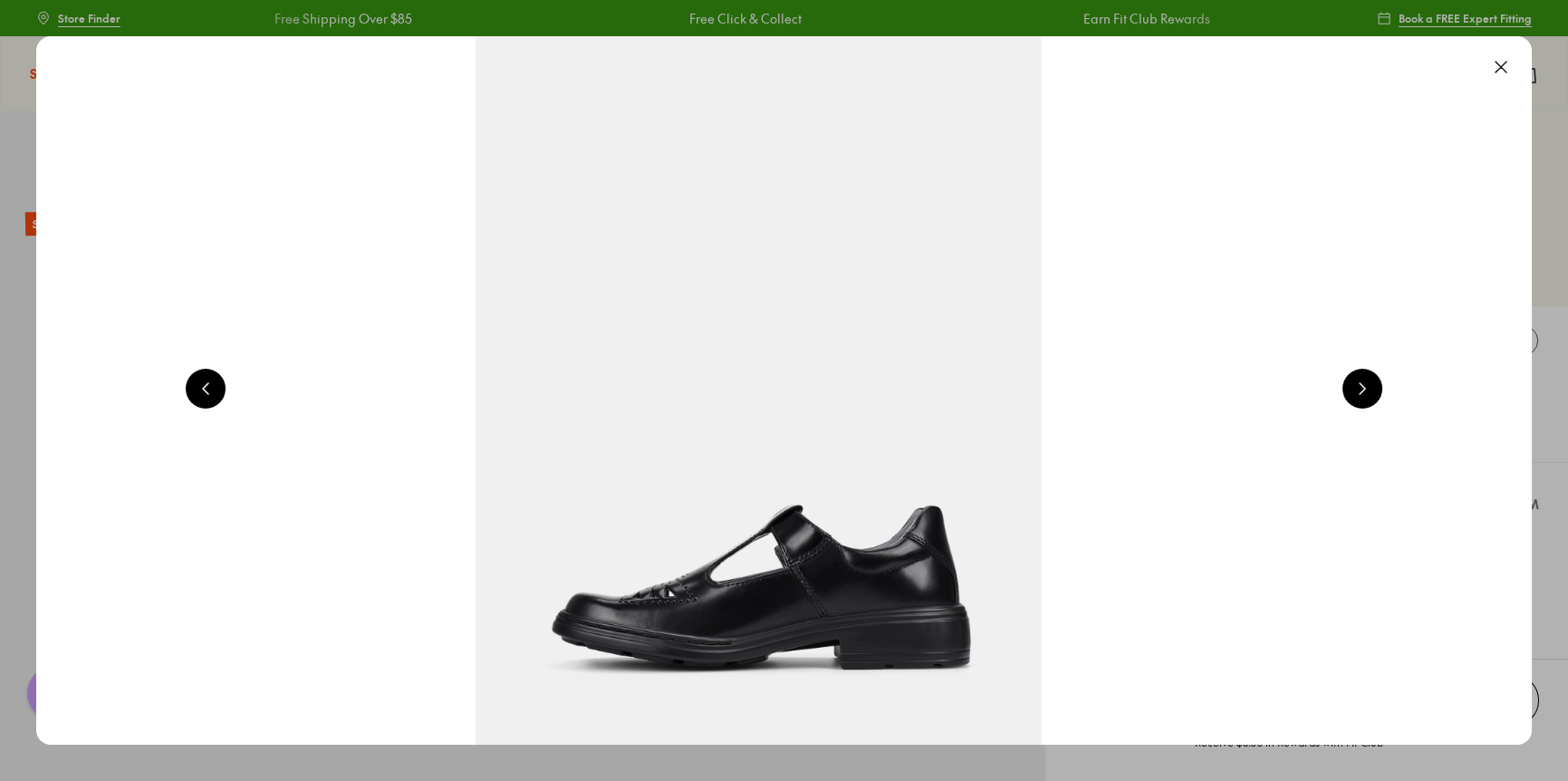 click at bounding box center (1362, 389) 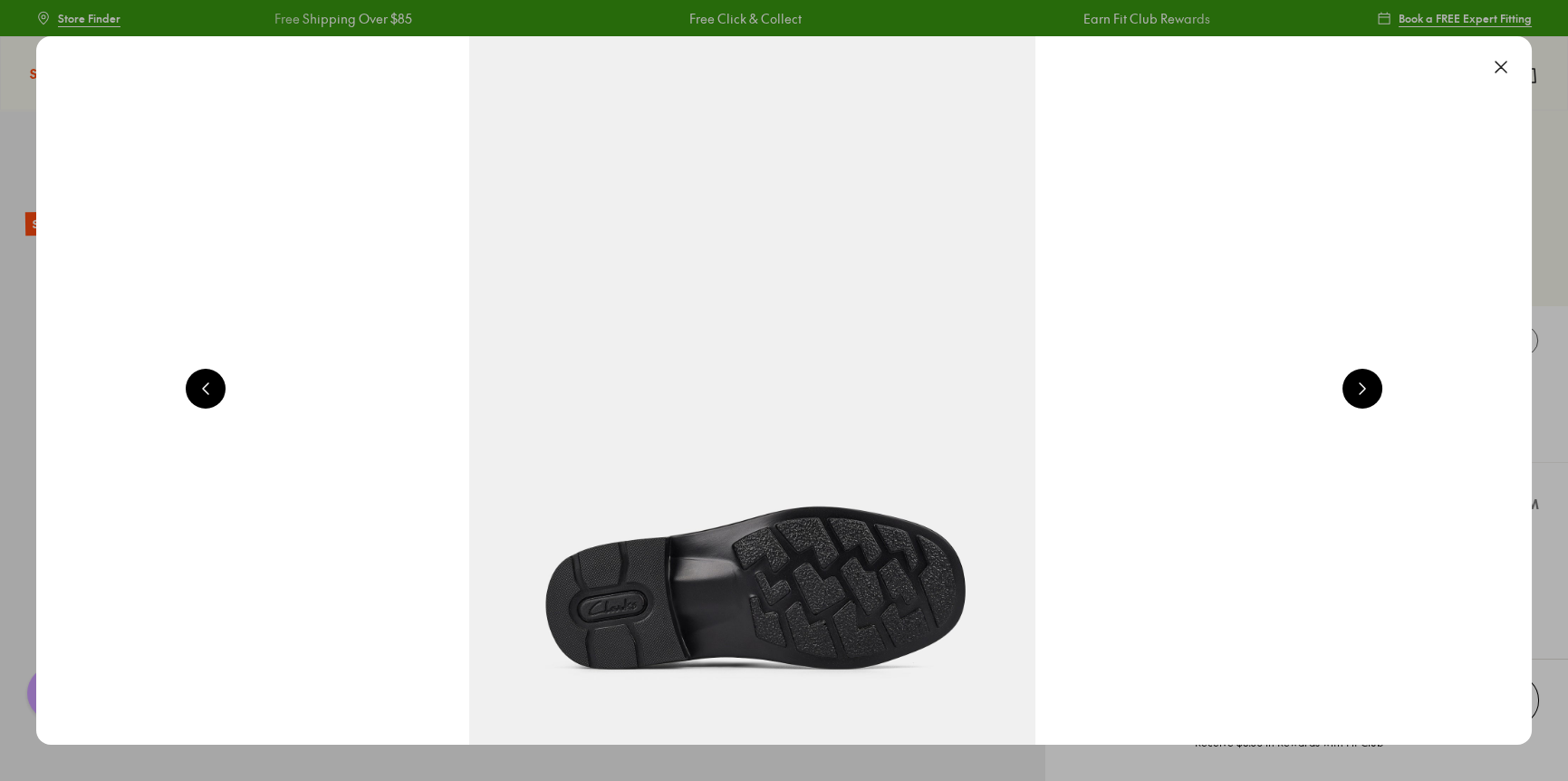 click at bounding box center (1362, 389) 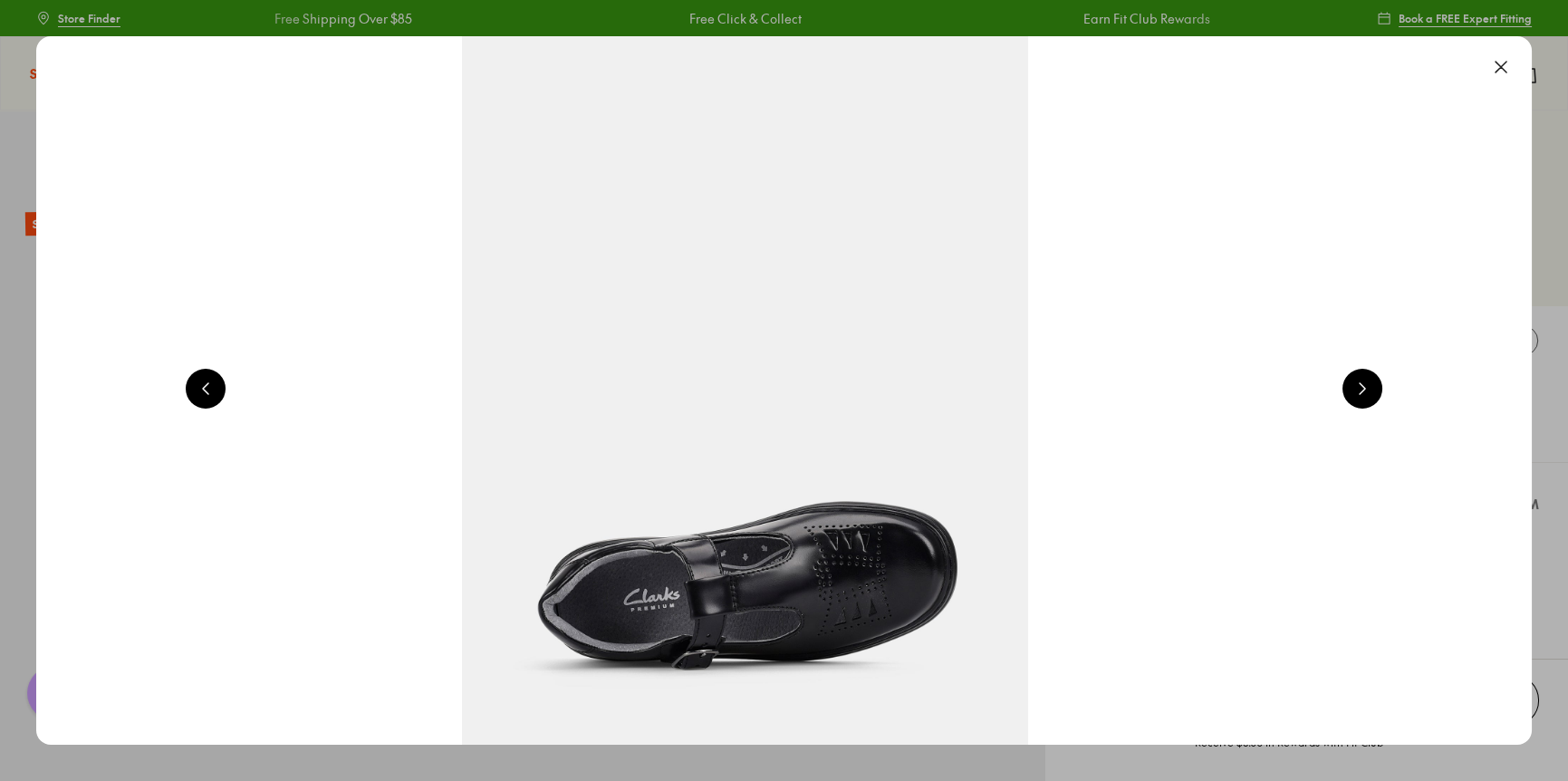 click at bounding box center (1362, 389) 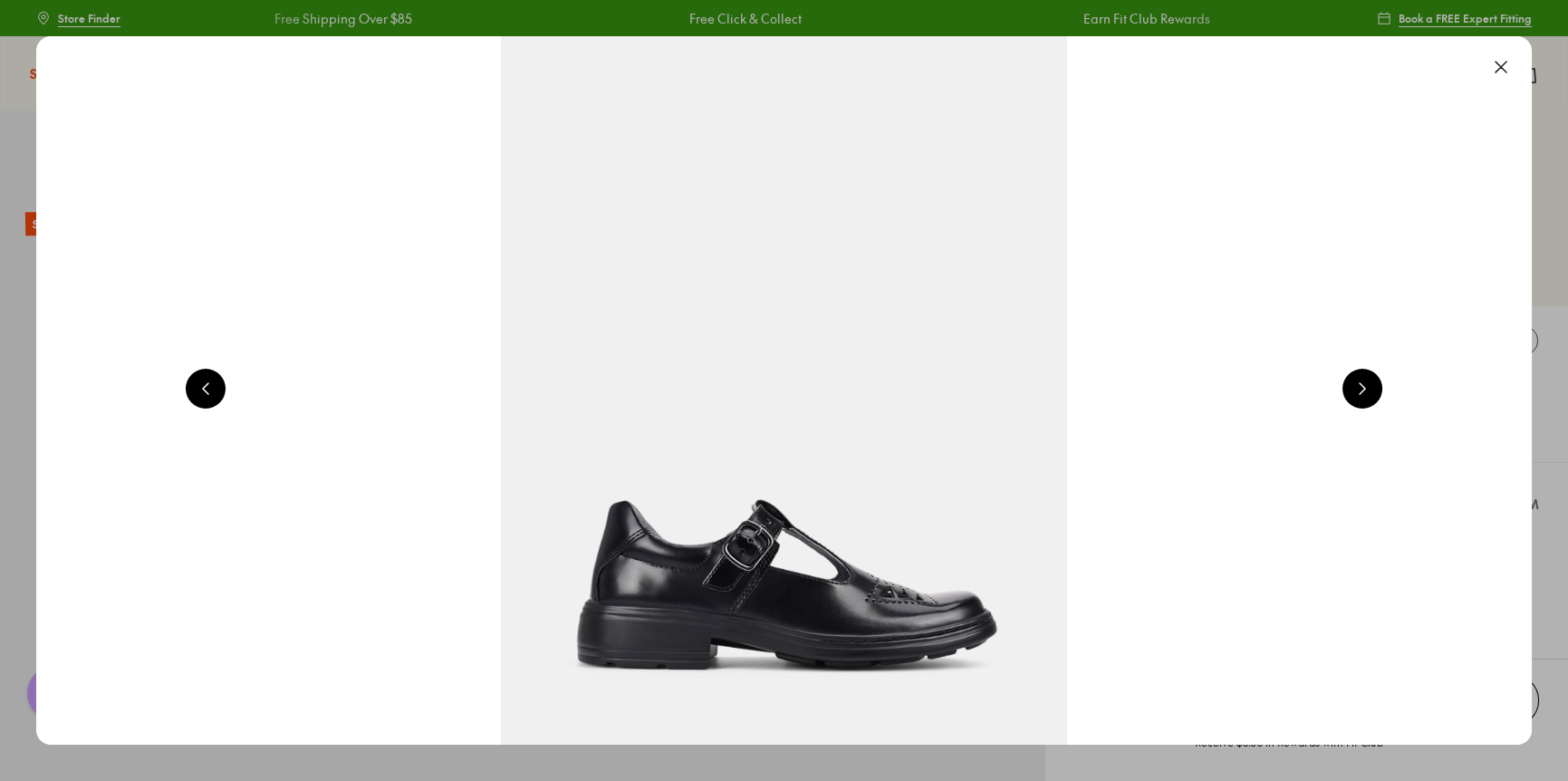 scroll, scrollTop: 0, scrollLeft: 1502, axis: horizontal 